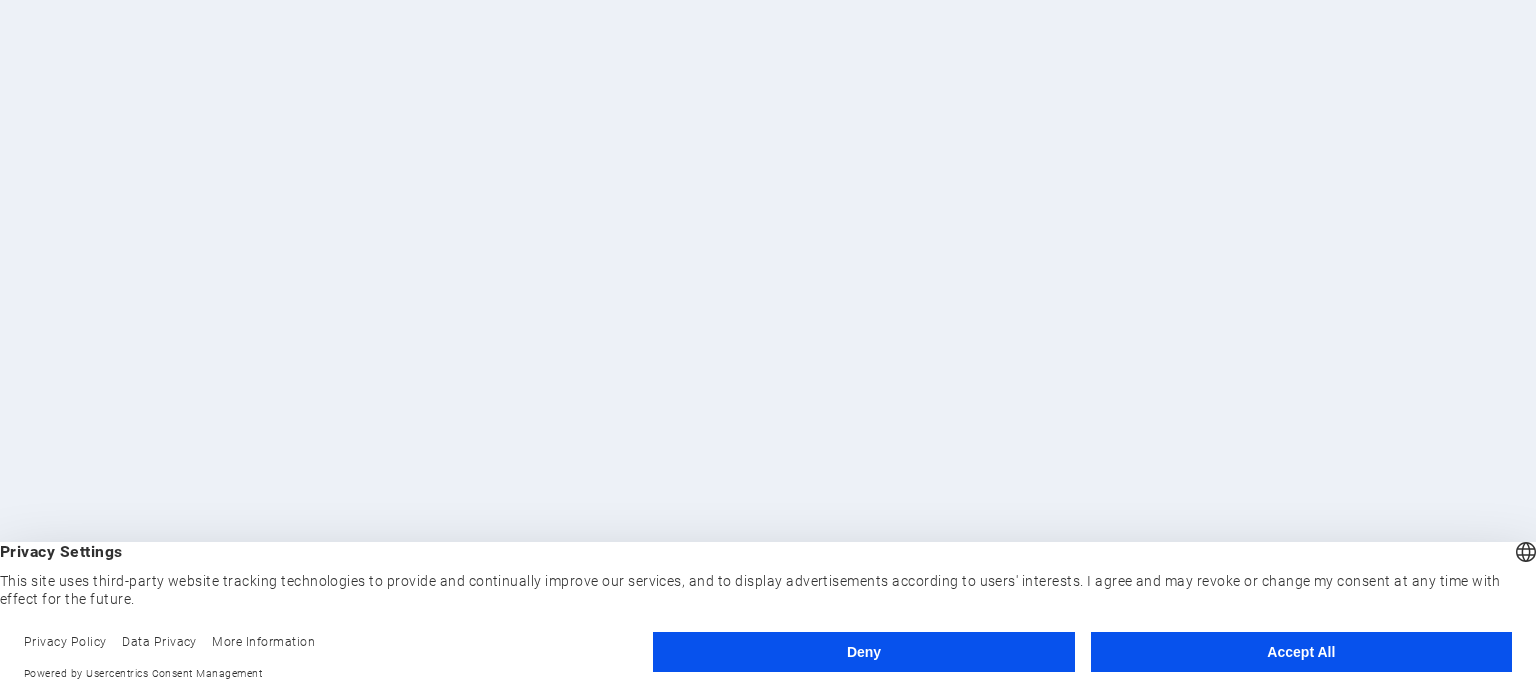 scroll, scrollTop: 0, scrollLeft: 0, axis: both 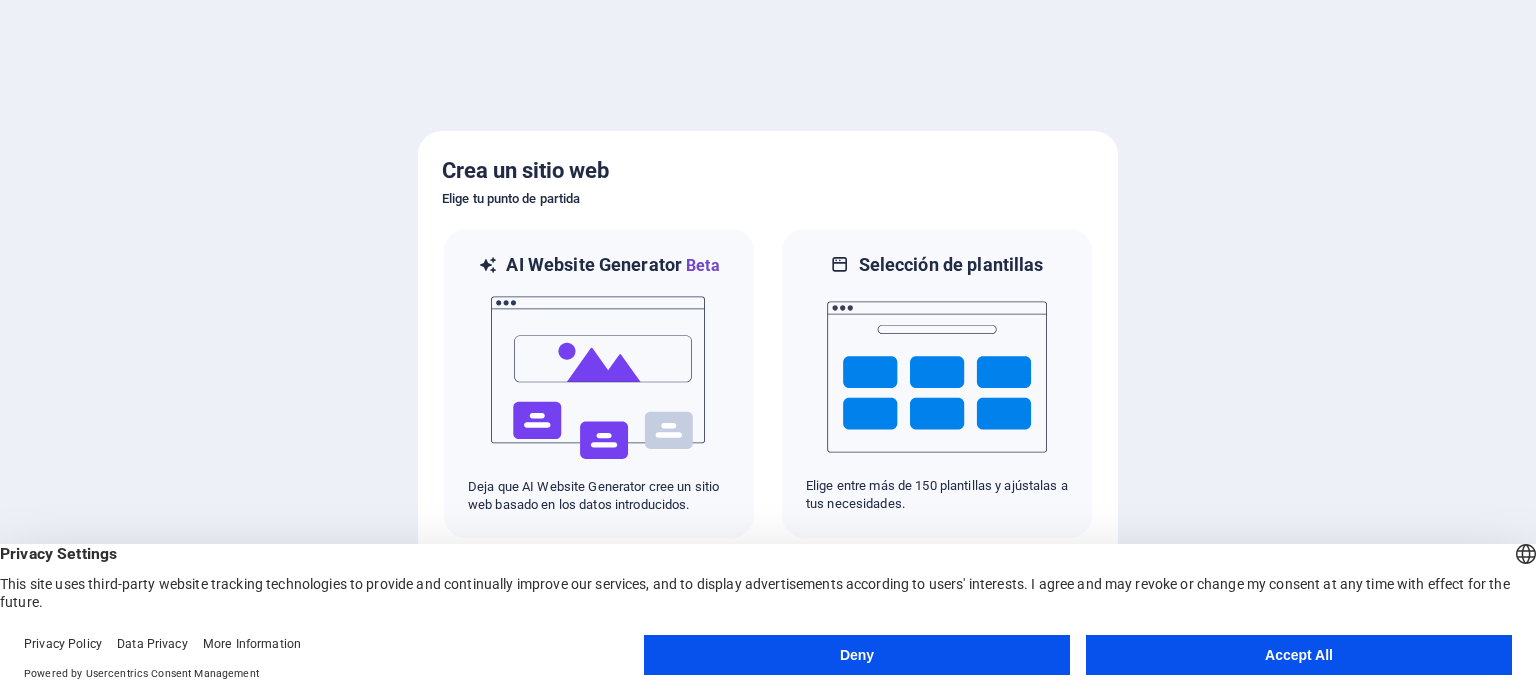 click on "Accept All" at bounding box center (1299, 655) 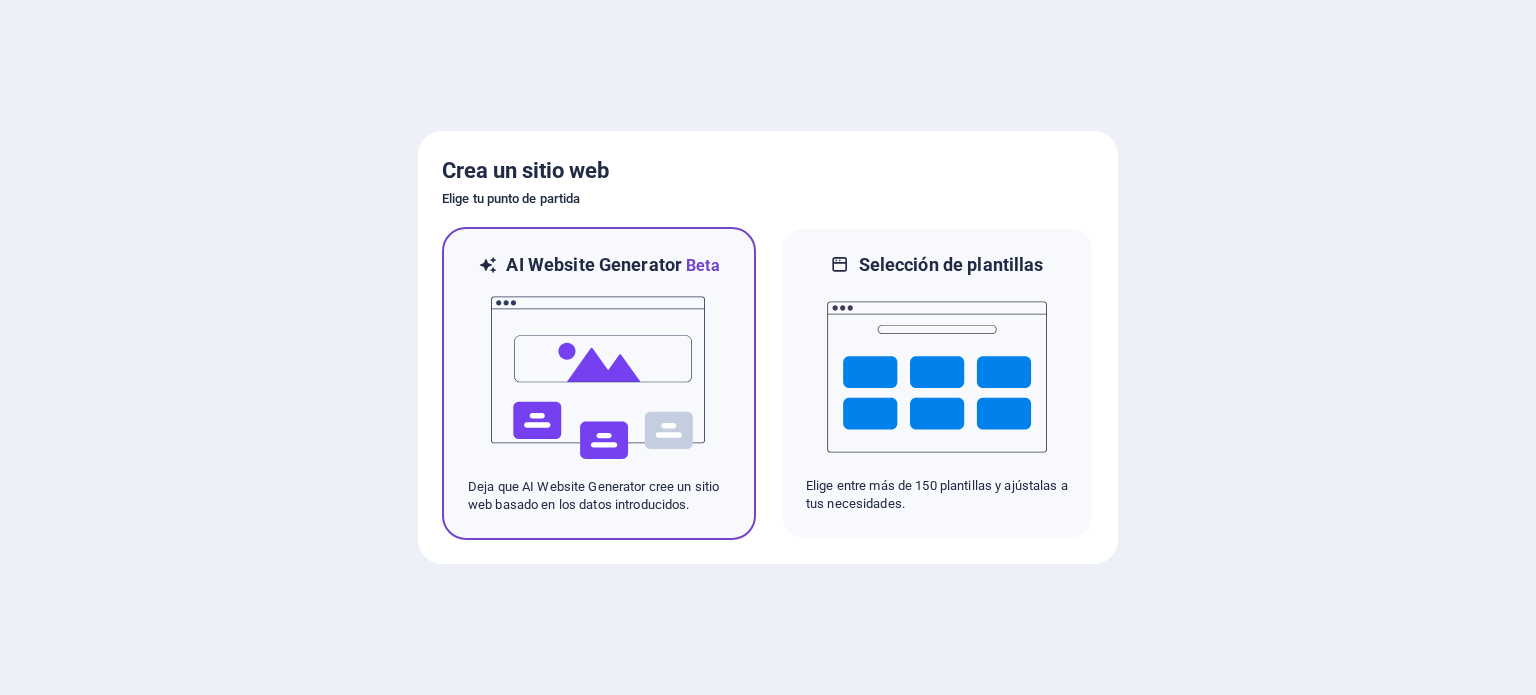 click at bounding box center [599, 378] 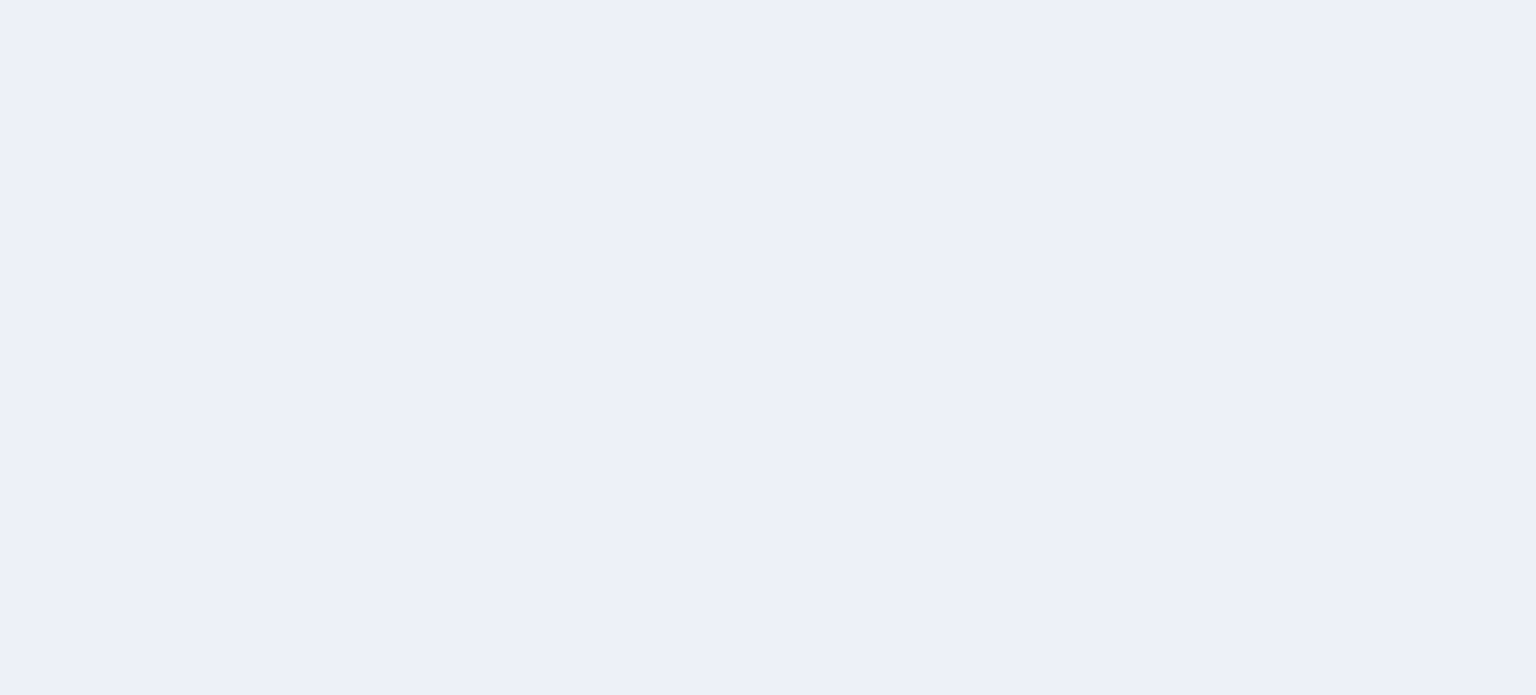 scroll, scrollTop: 0, scrollLeft: 0, axis: both 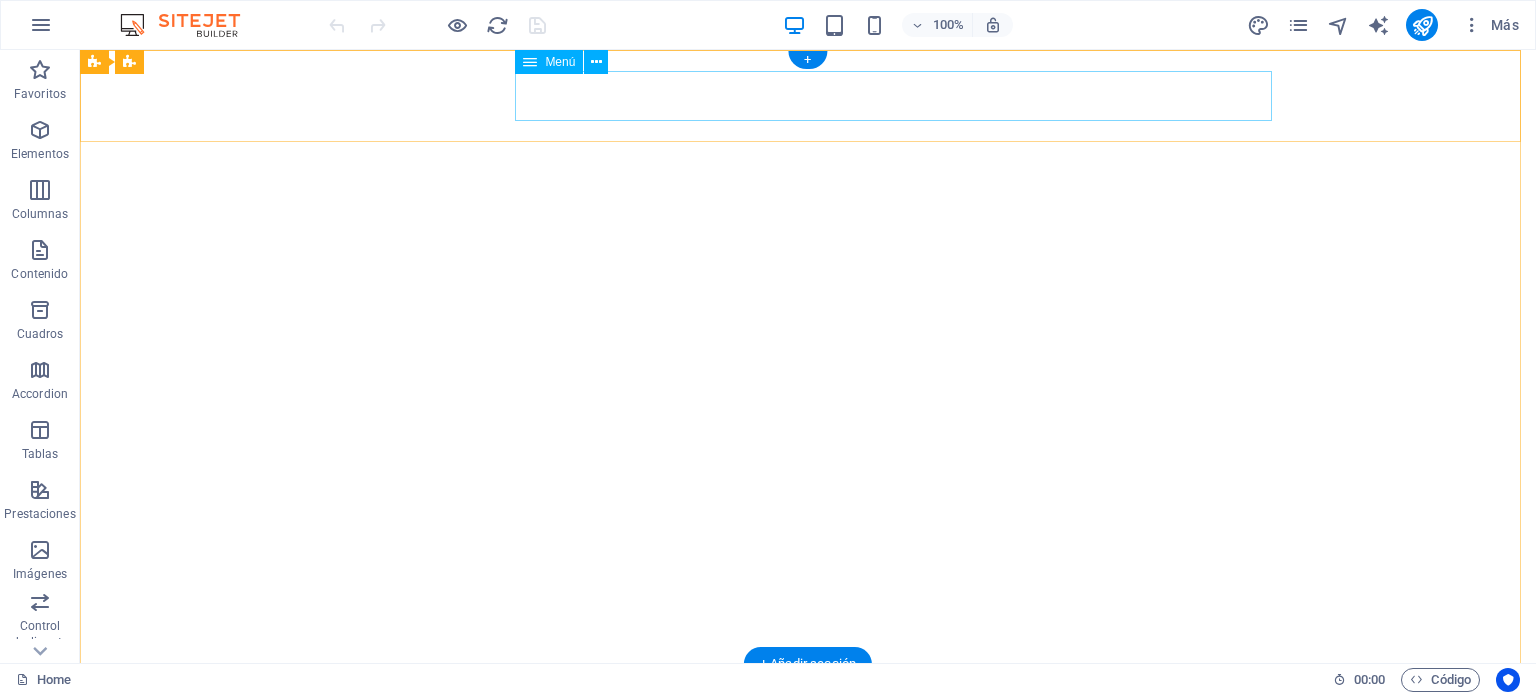 click on "Inicio Acerca Valores Servicios Contacto" at bounding box center (808, 765) 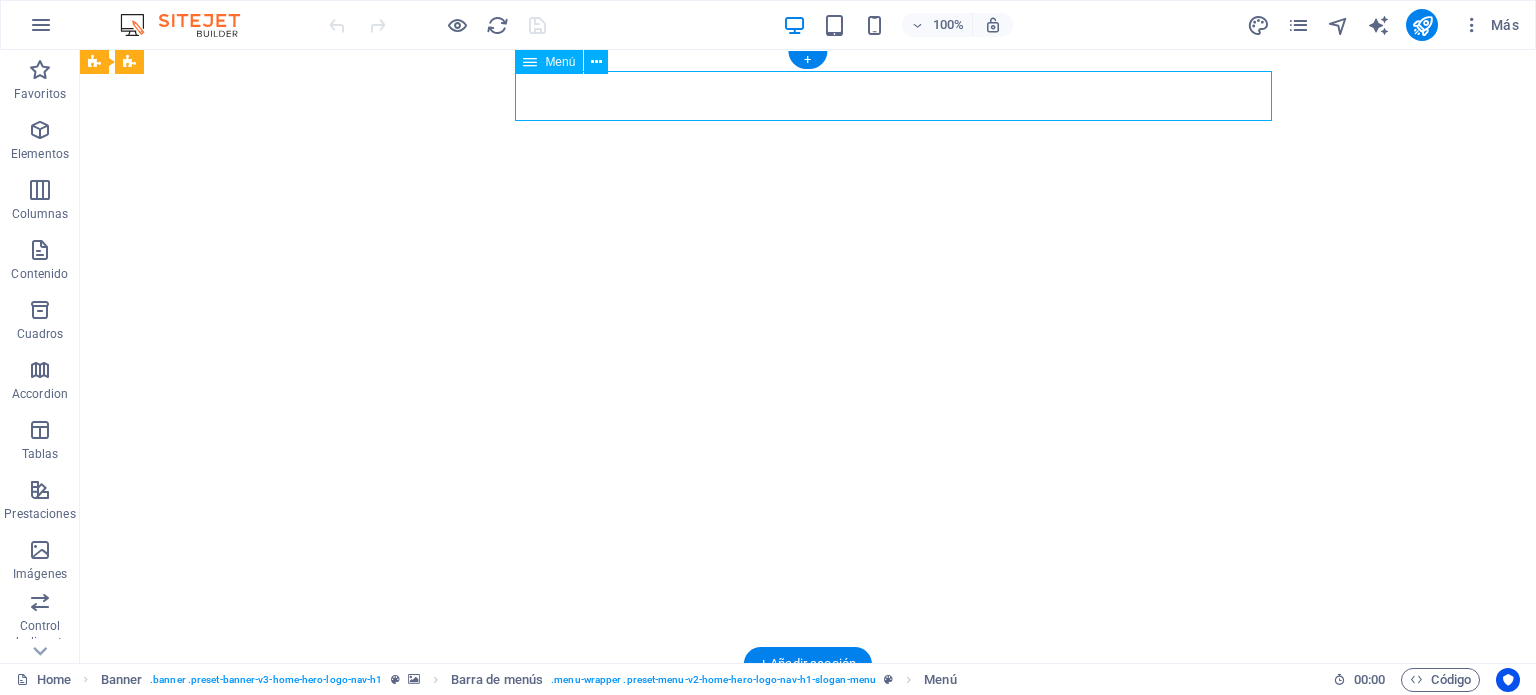 click on "Inicio Acerca Valores Servicios Contacto" at bounding box center (808, 765) 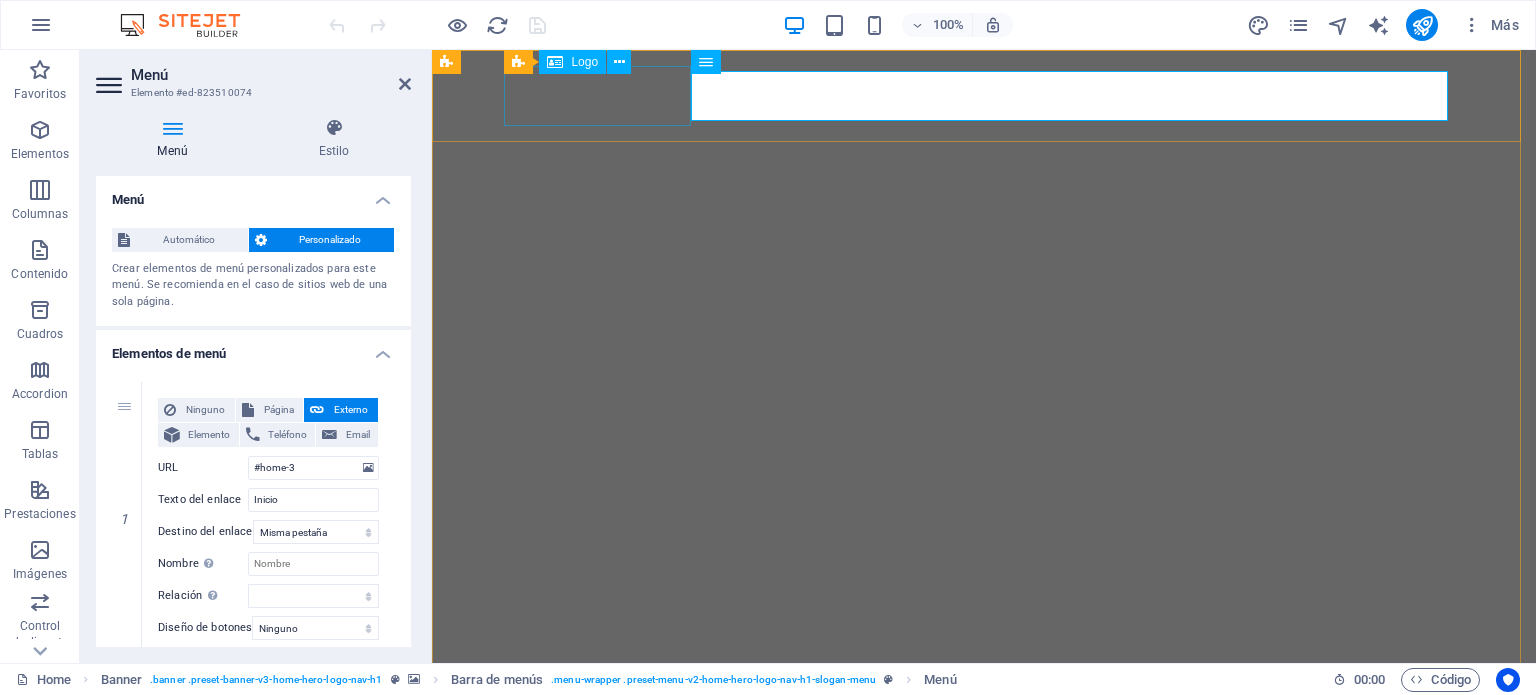 click on "[DOMAIN]" at bounding box center (984, 710) 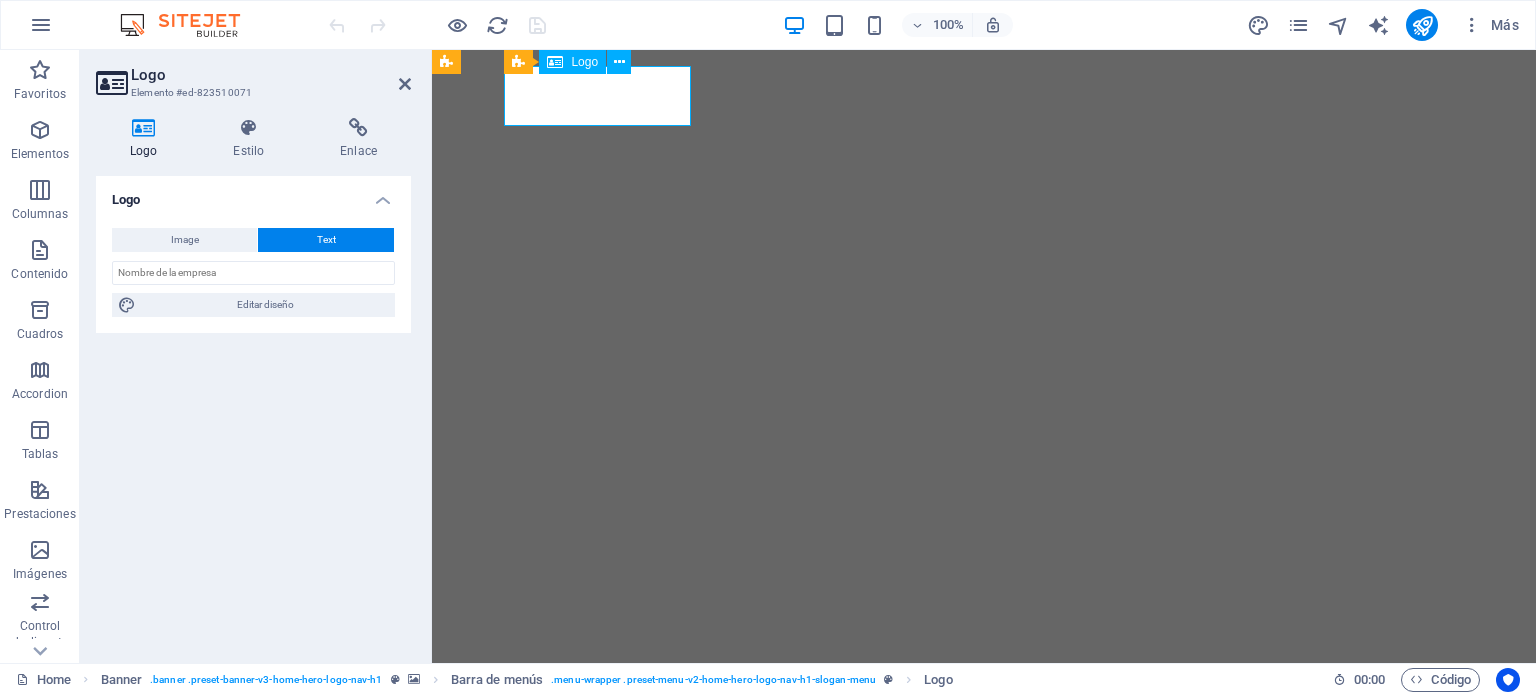 click on "[DOMAIN]" at bounding box center [984, 710] 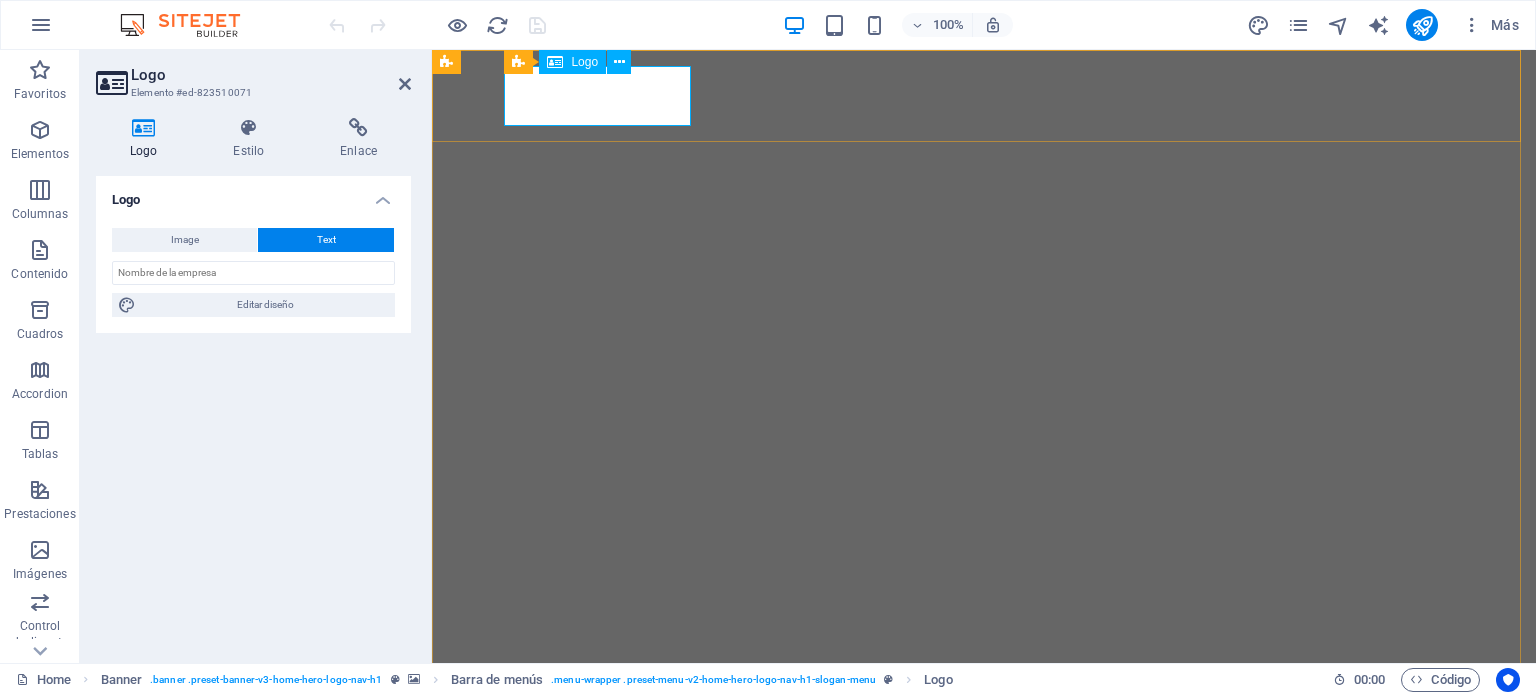 click on "[DOMAIN]" at bounding box center (984, 710) 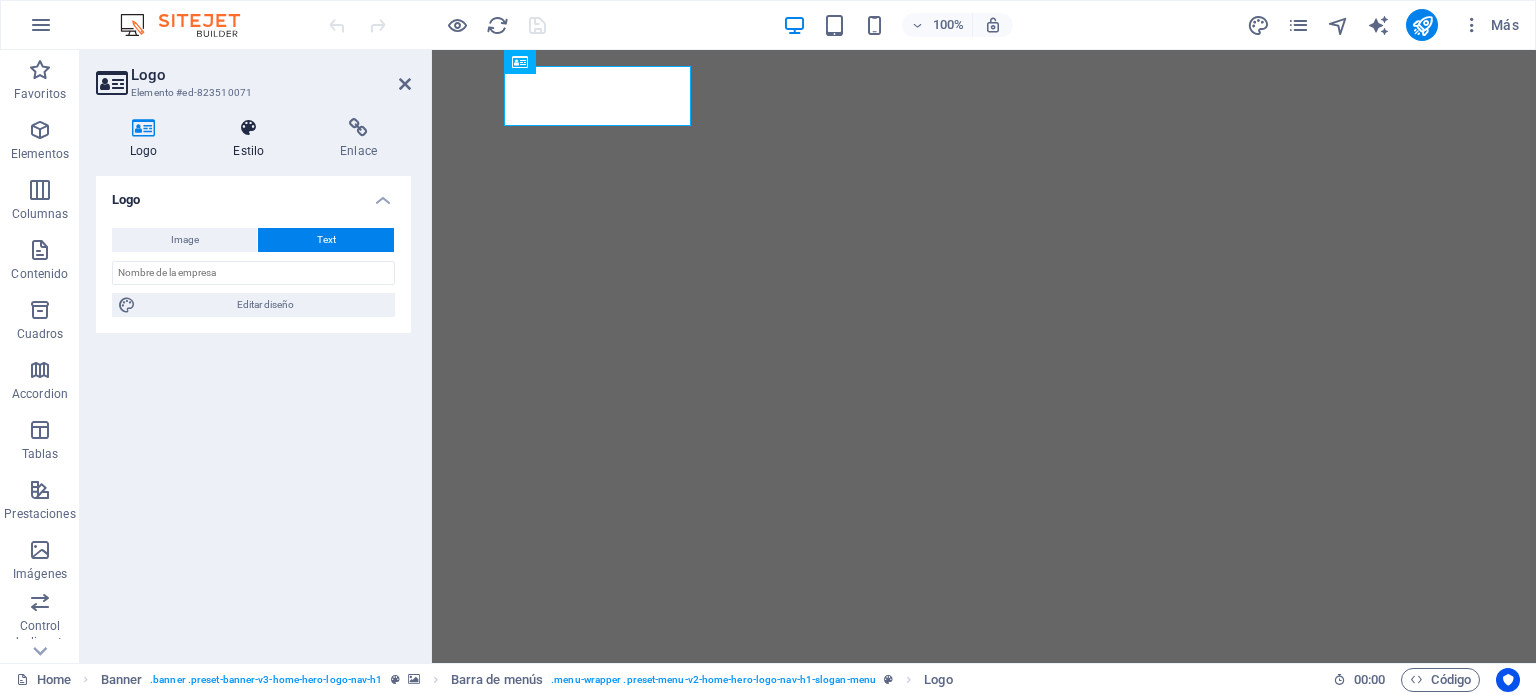 click on "Estilo" at bounding box center [252, 139] 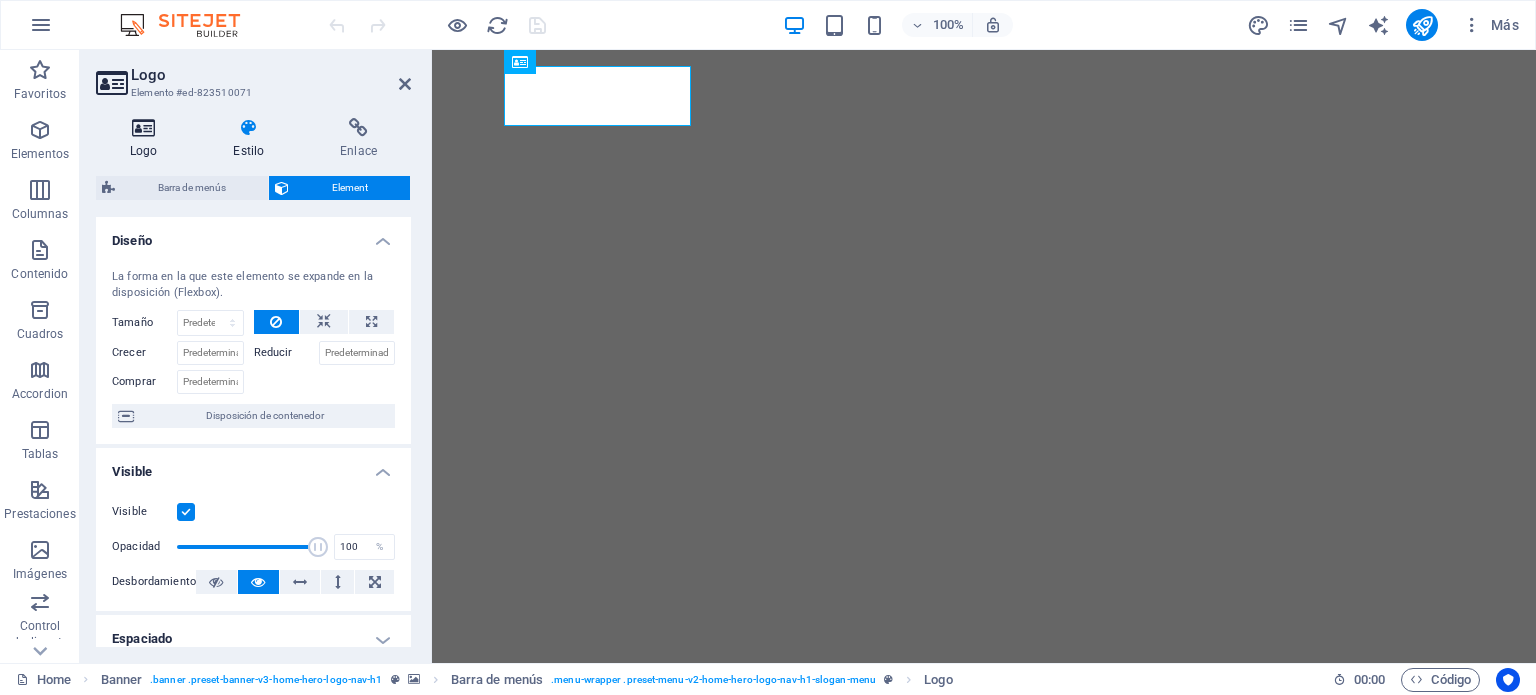 click on "Logo" at bounding box center [147, 139] 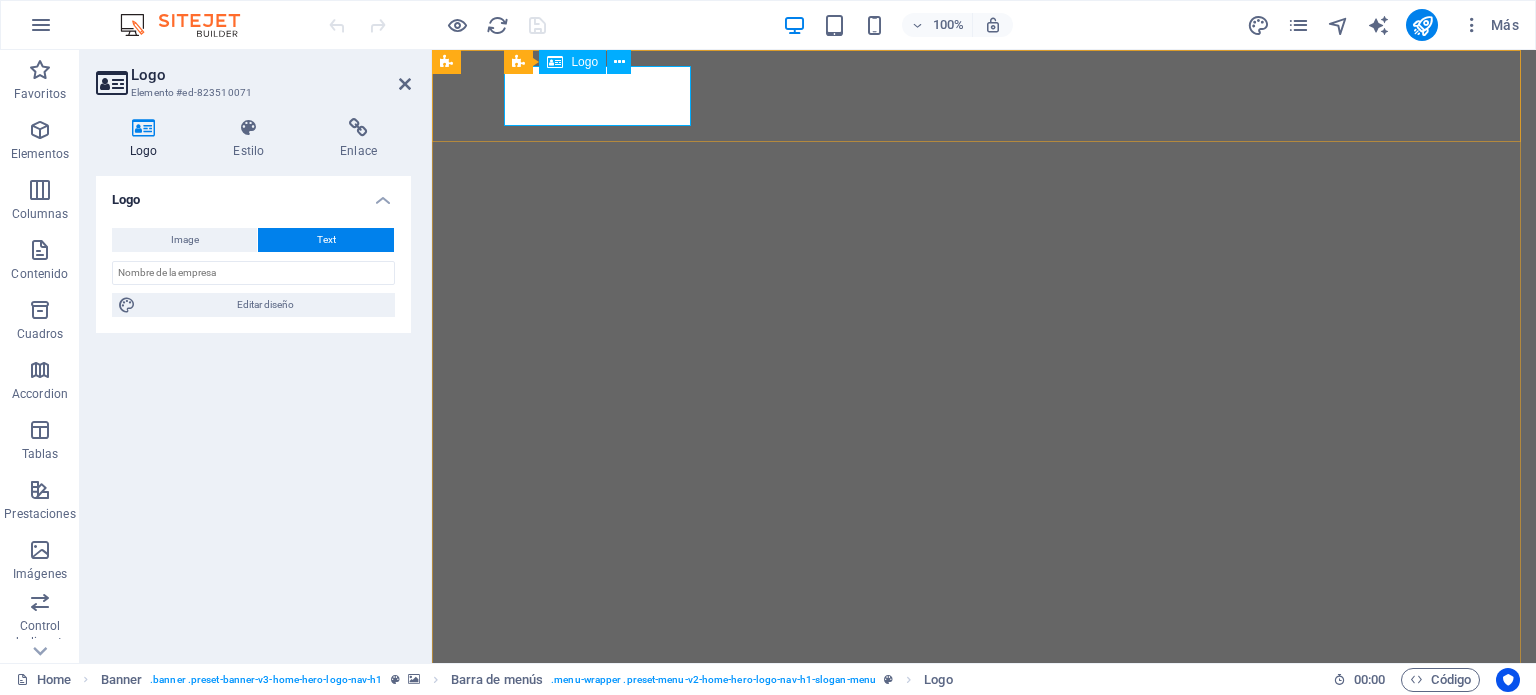 click on "[DOMAIN]" at bounding box center (984, 710) 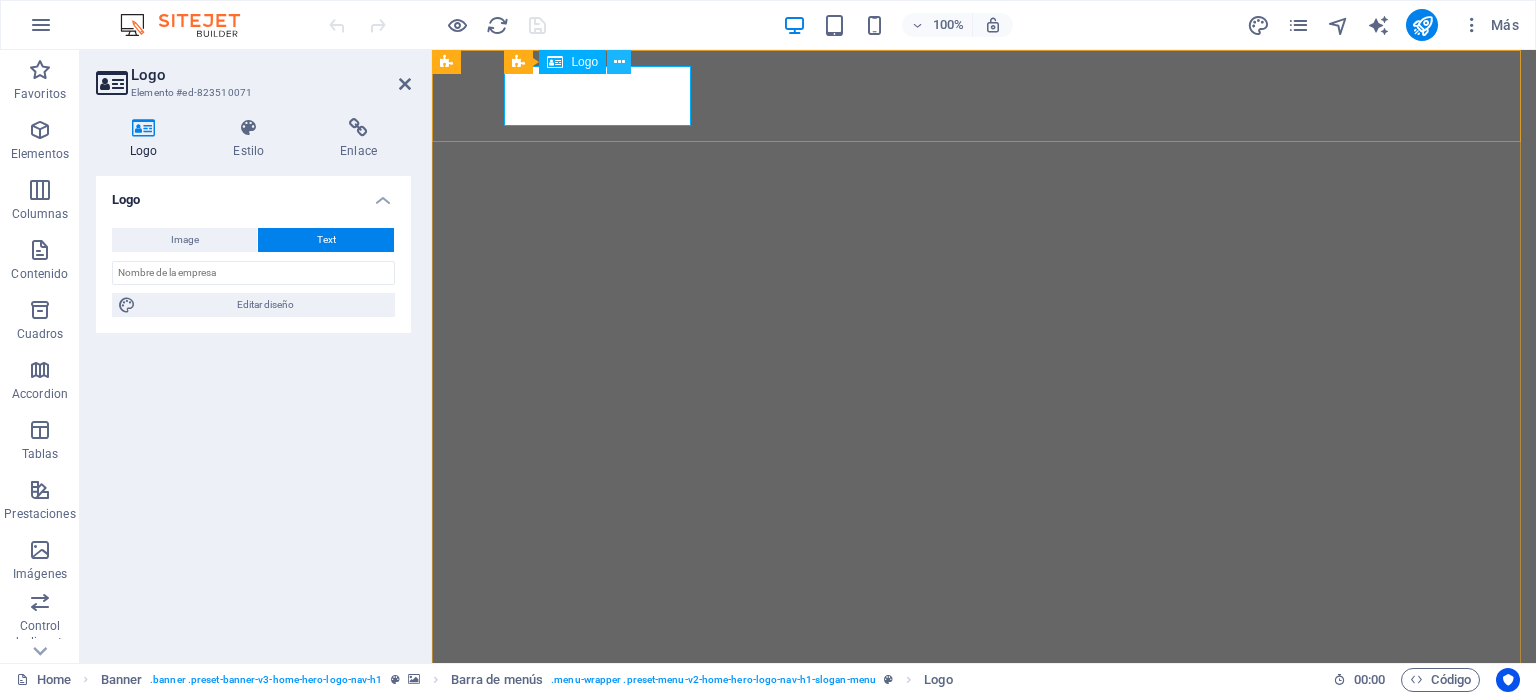 click at bounding box center (619, 62) 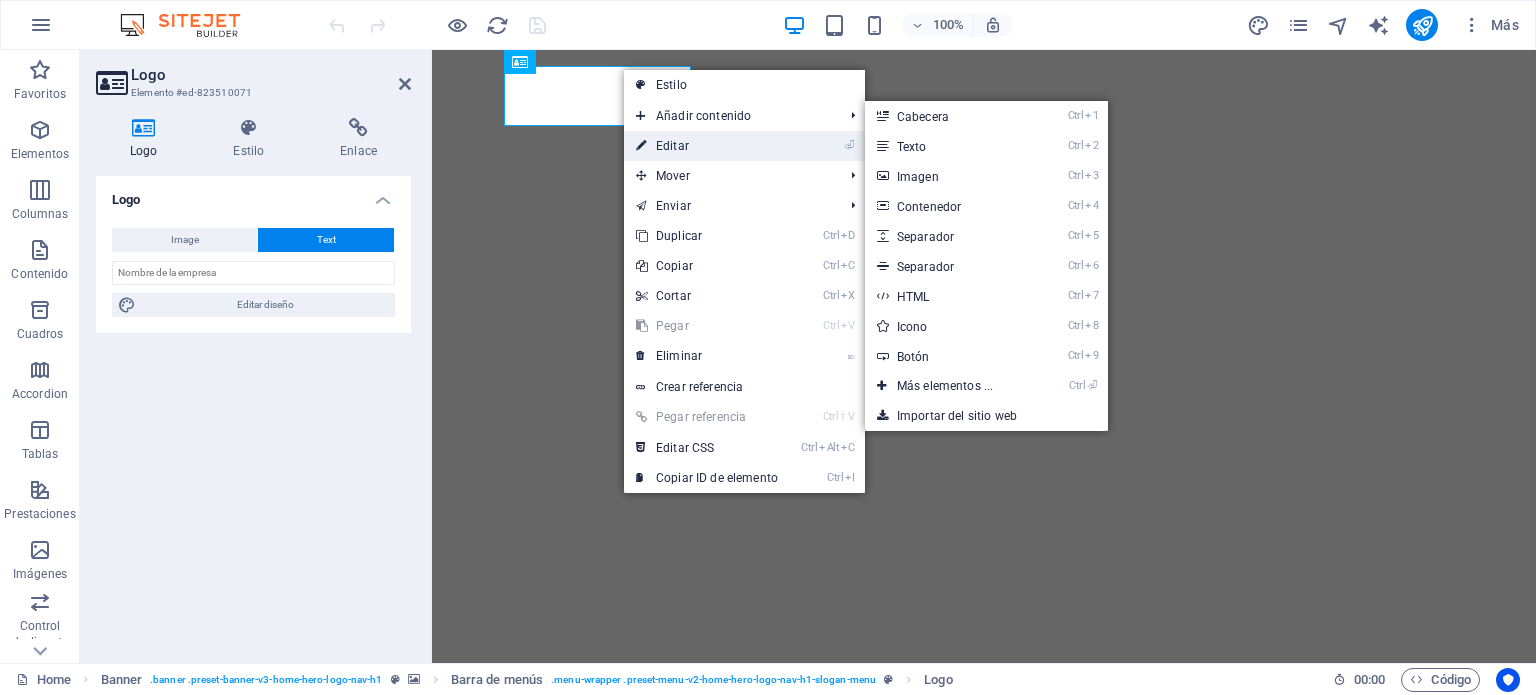 click on "⏎  Editar" at bounding box center [707, 146] 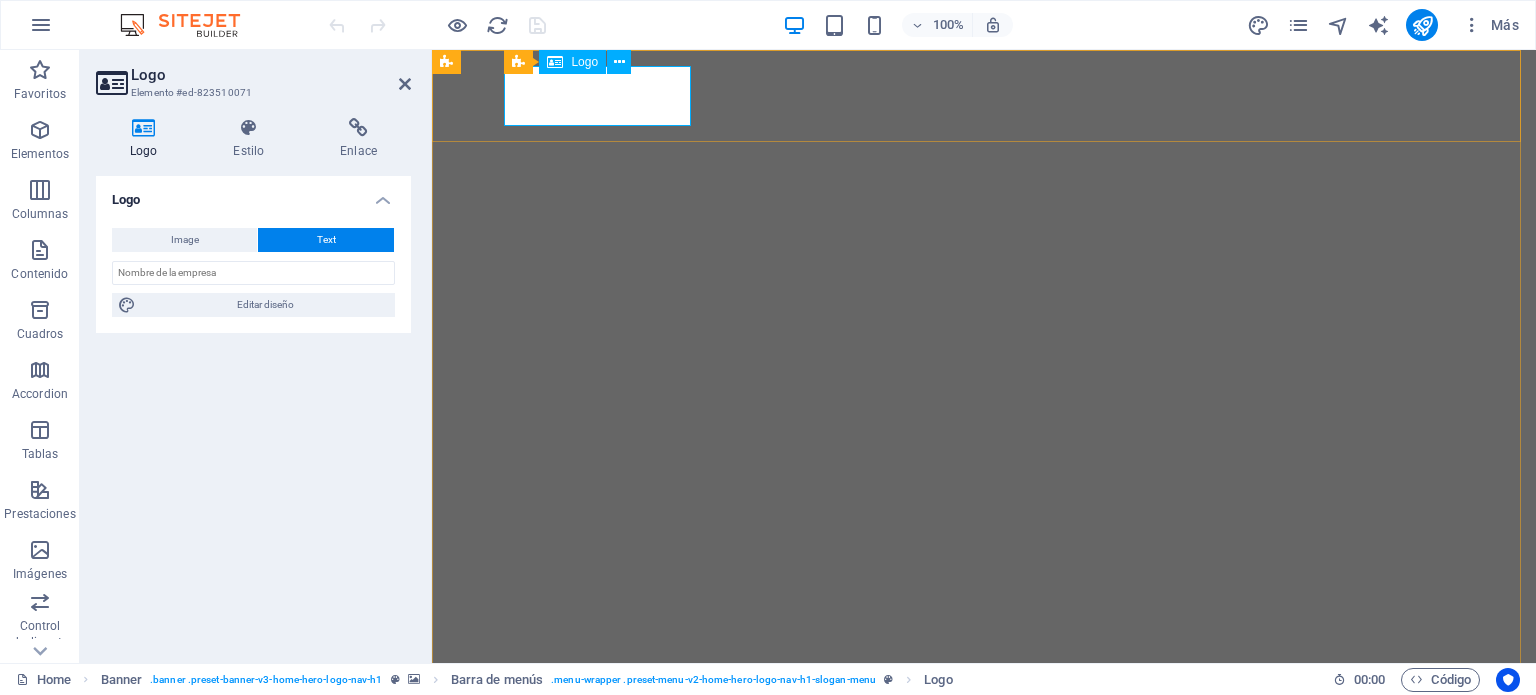 click on "[DOMAIN]" at bounding box center (984, 710) 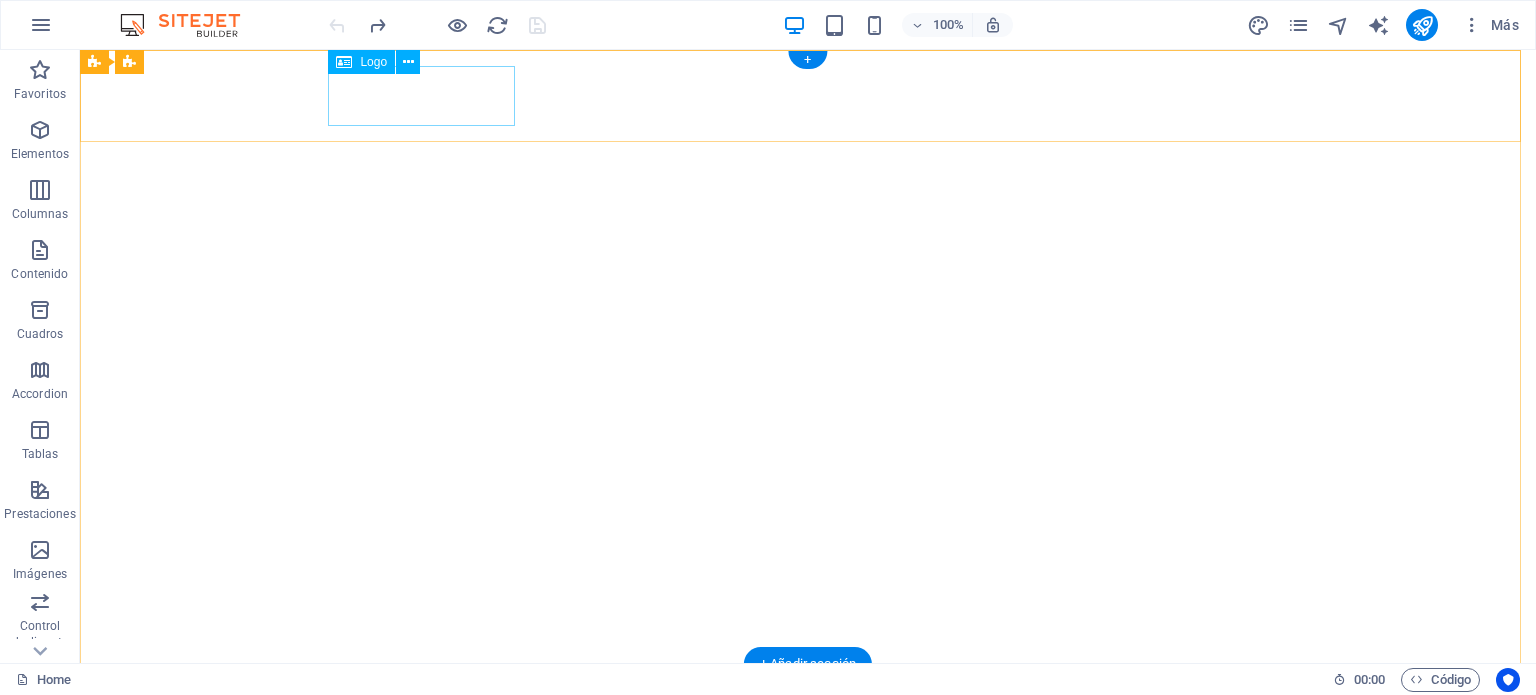click on "[DOMAIN]" at bounding box center [808, 710] 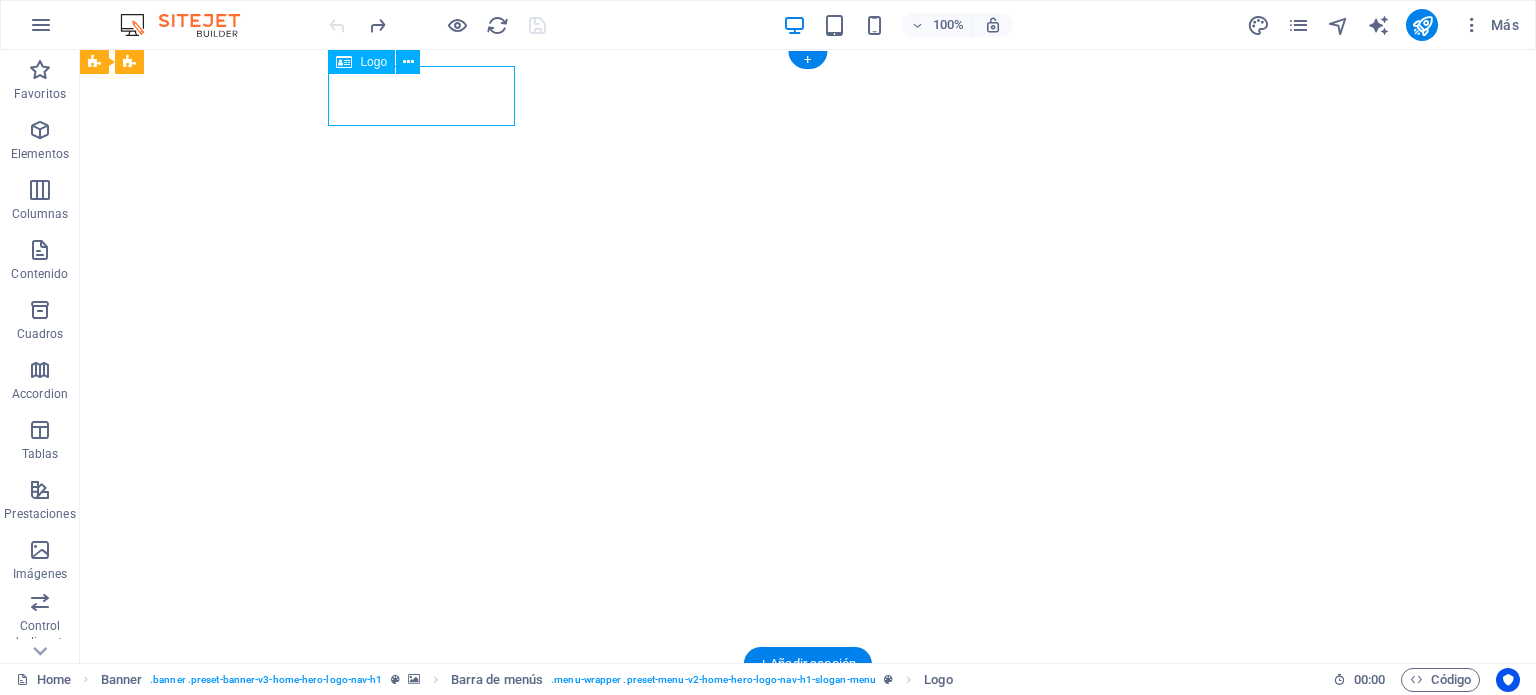click on "[DOMAIN]" at bounding box center (808, 710) 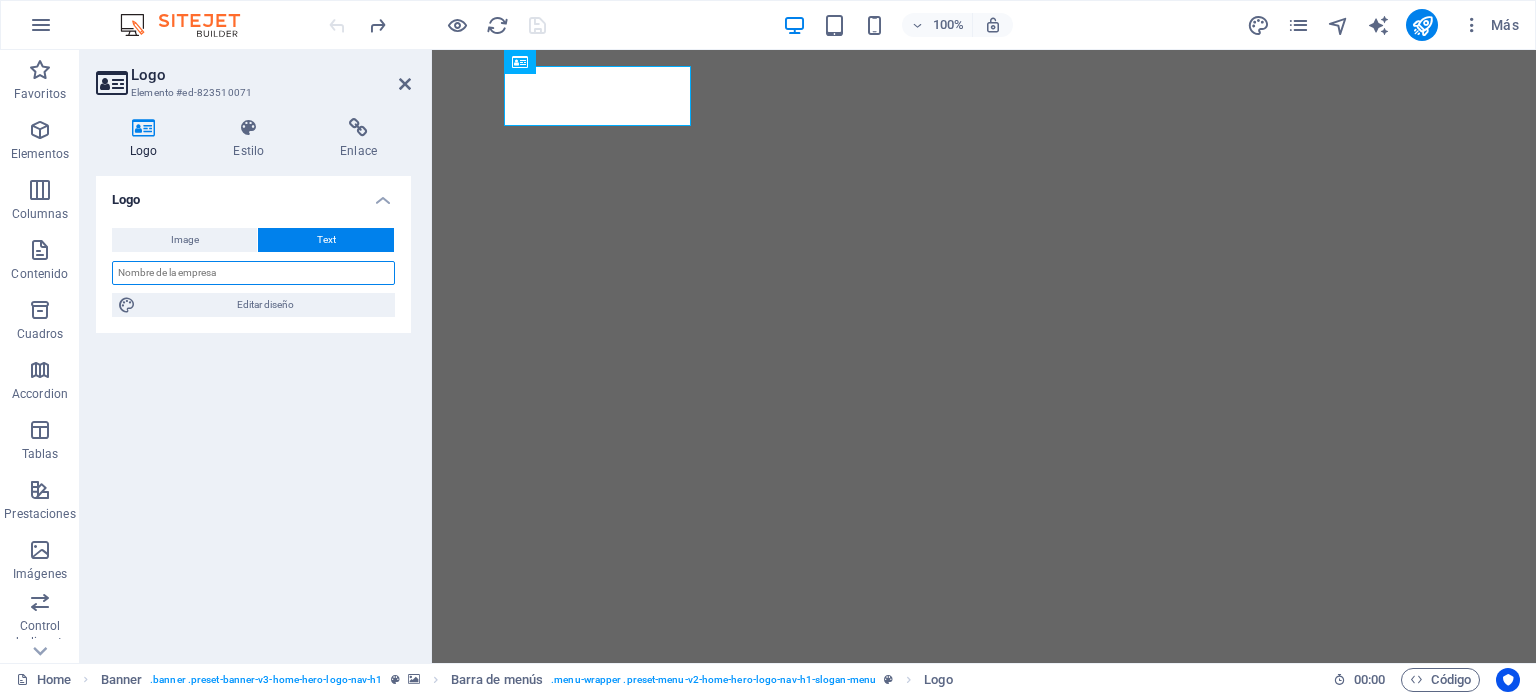 click at bounding box center (253, 273) 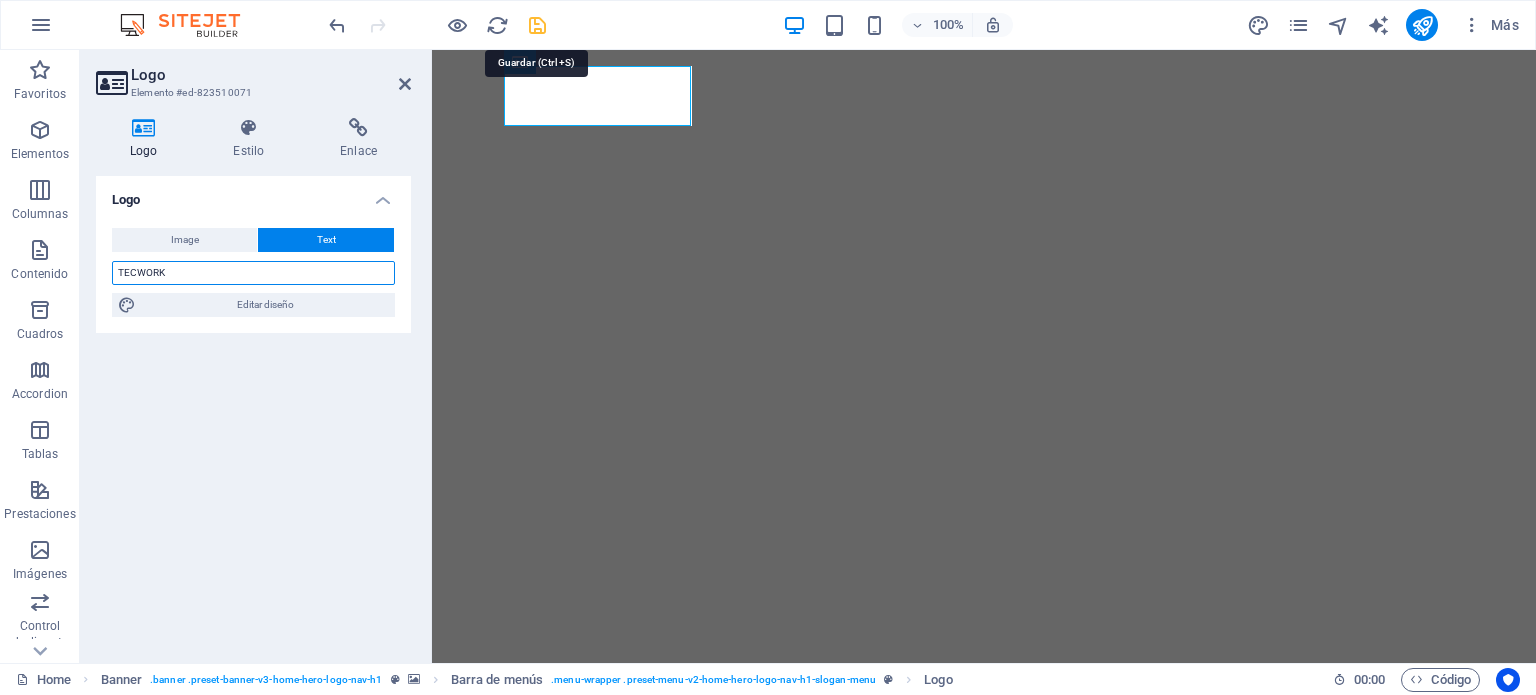 type on "TECWORK" 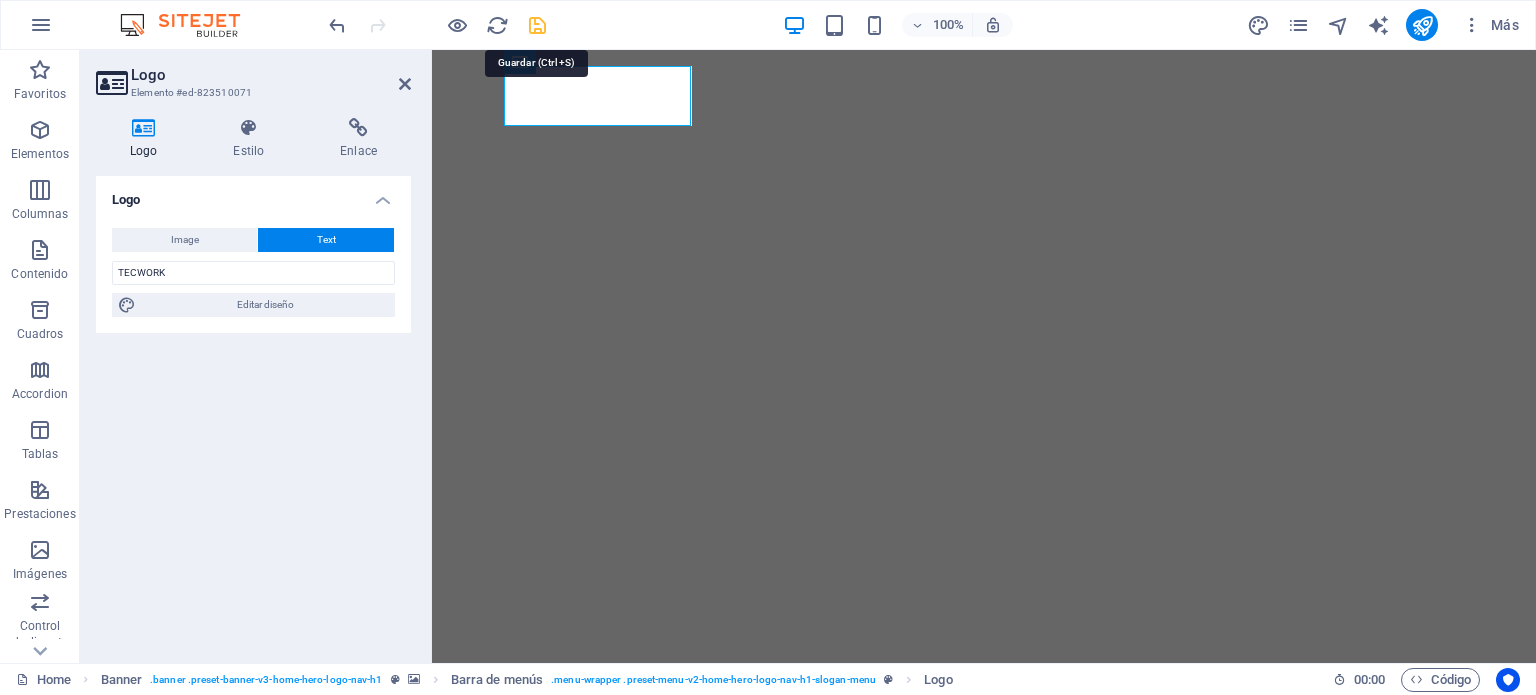click at bounding box center (537, 25) 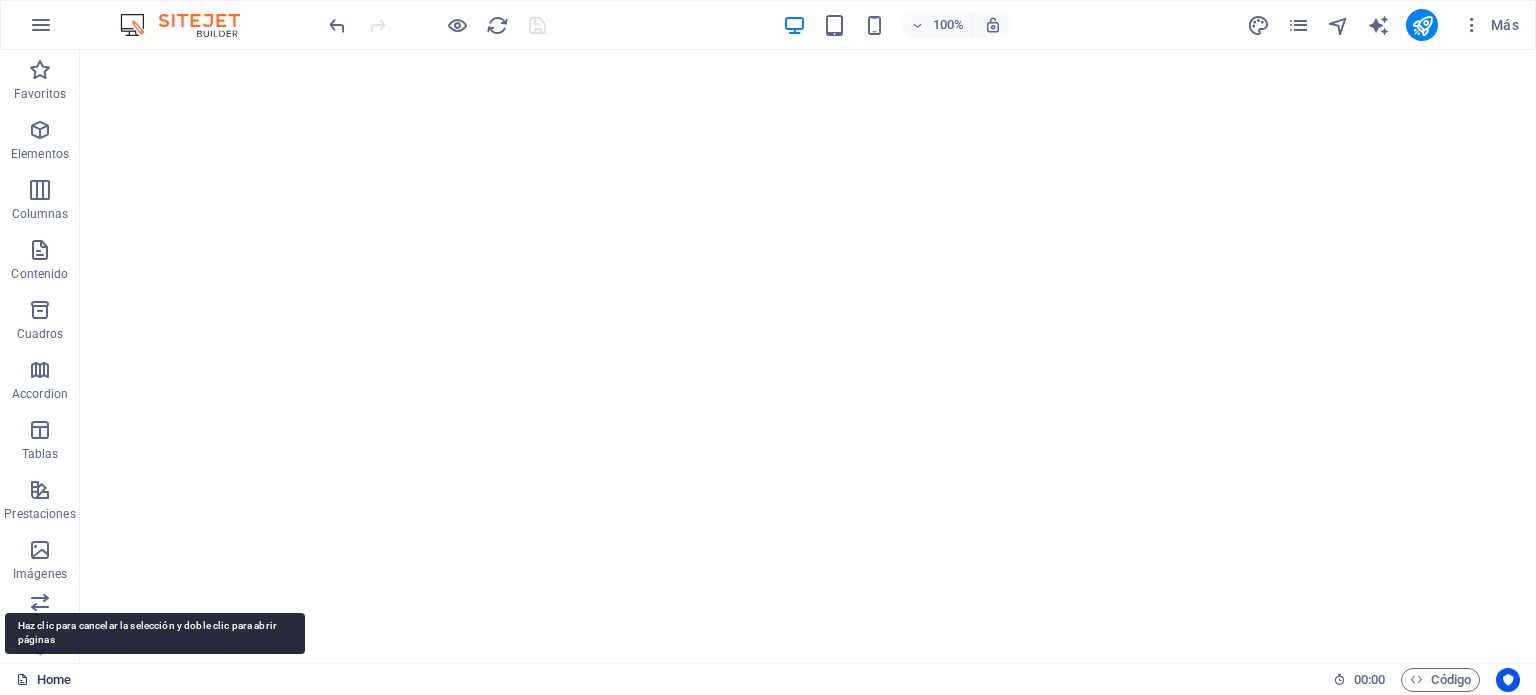 click on "Home" at bounding box center (43, 680) 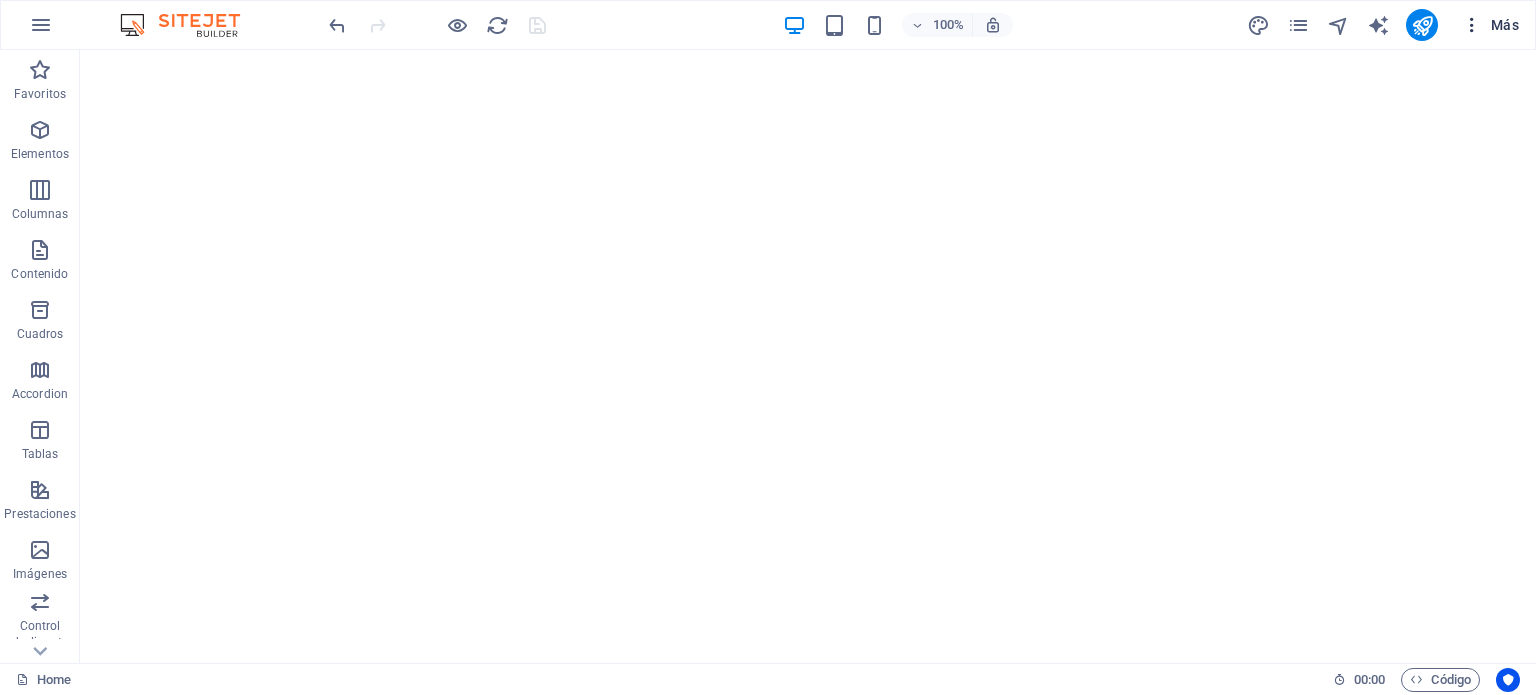 click on "Más" at bounding box center (1490, 25) 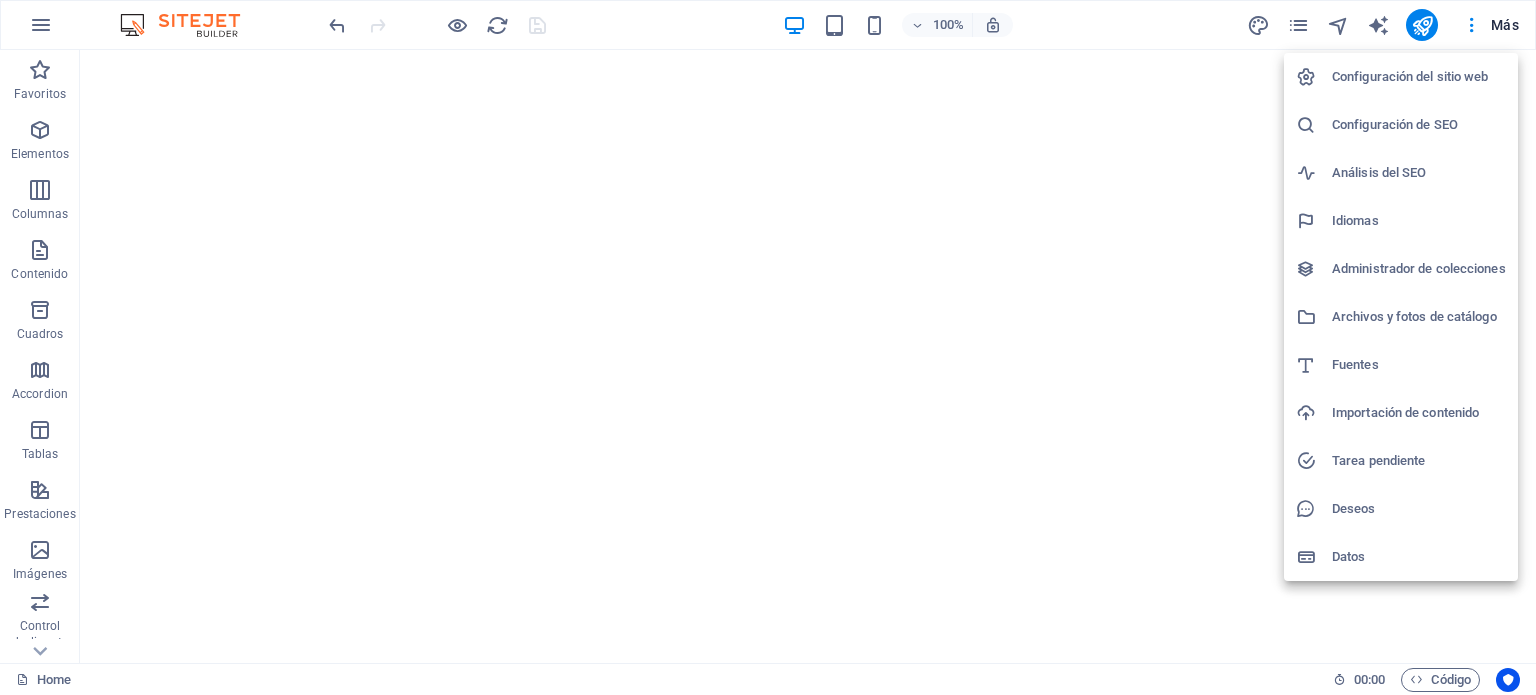 click at bounding box center [768, 347] 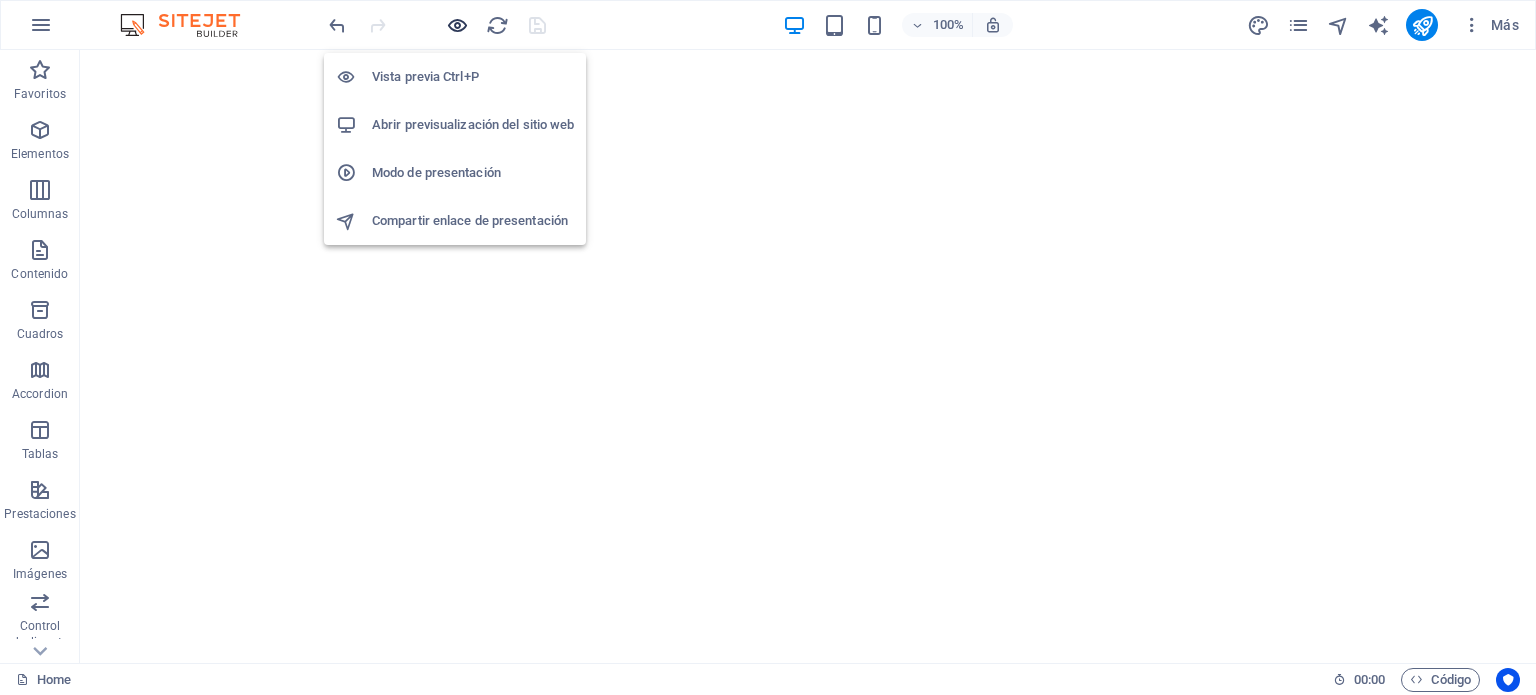 click at bounding box center [457, 25] 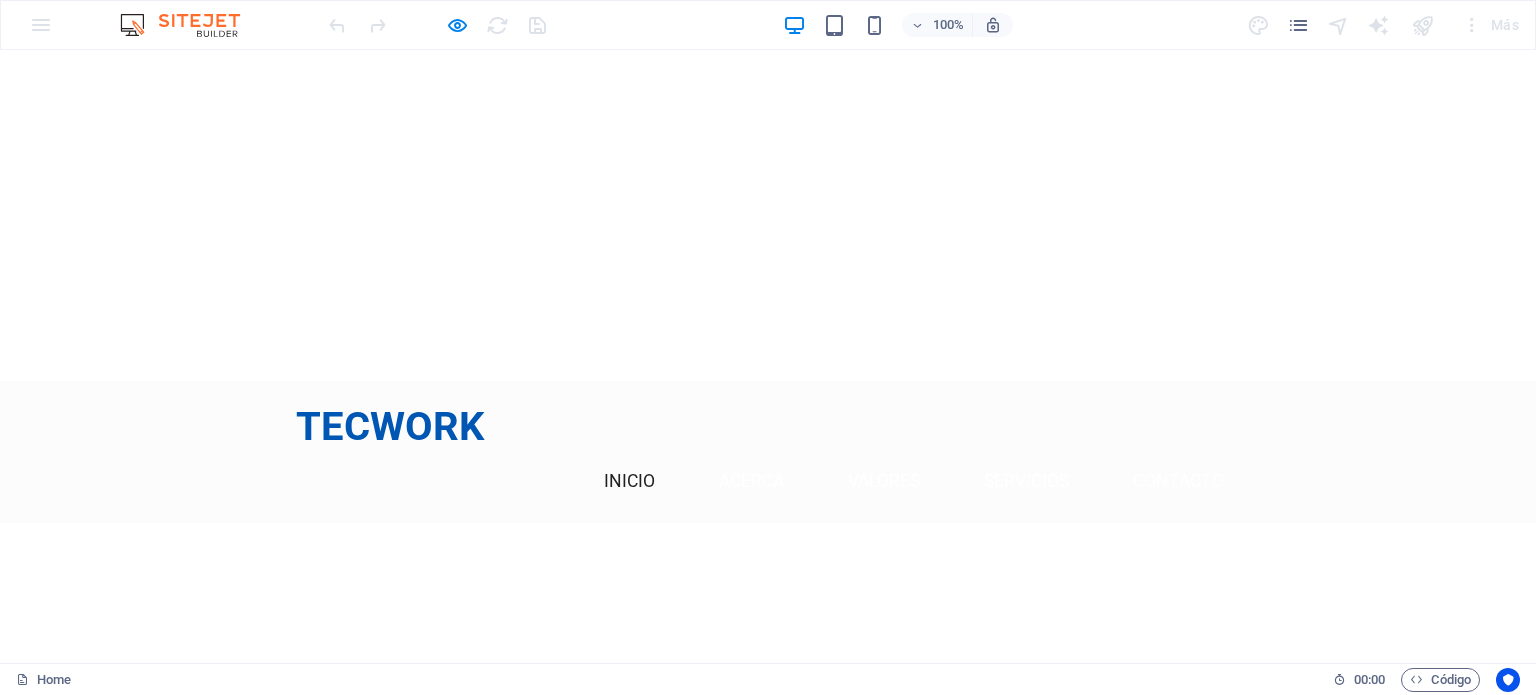 scroll, scrollTop: 0, scrollLeft: 0, axis: both 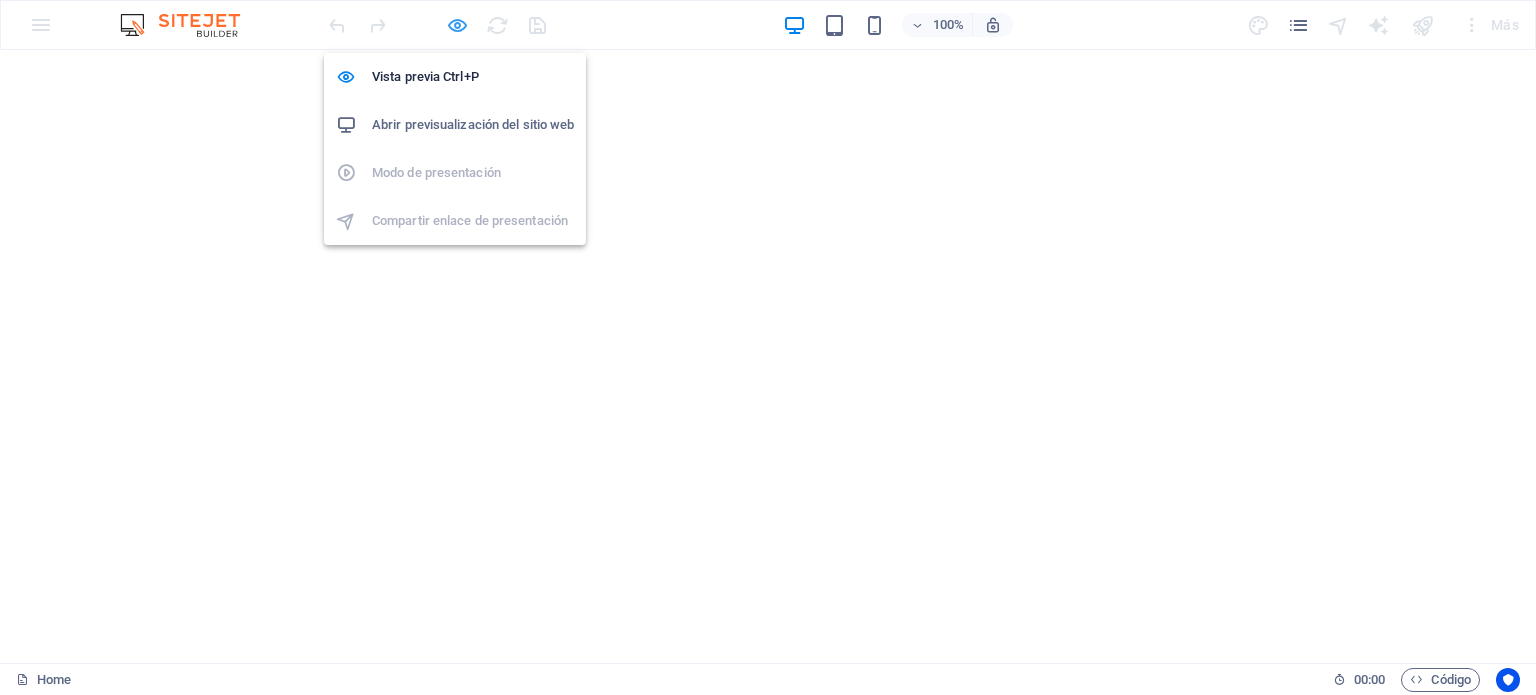 click at bounding box center (457, 25) 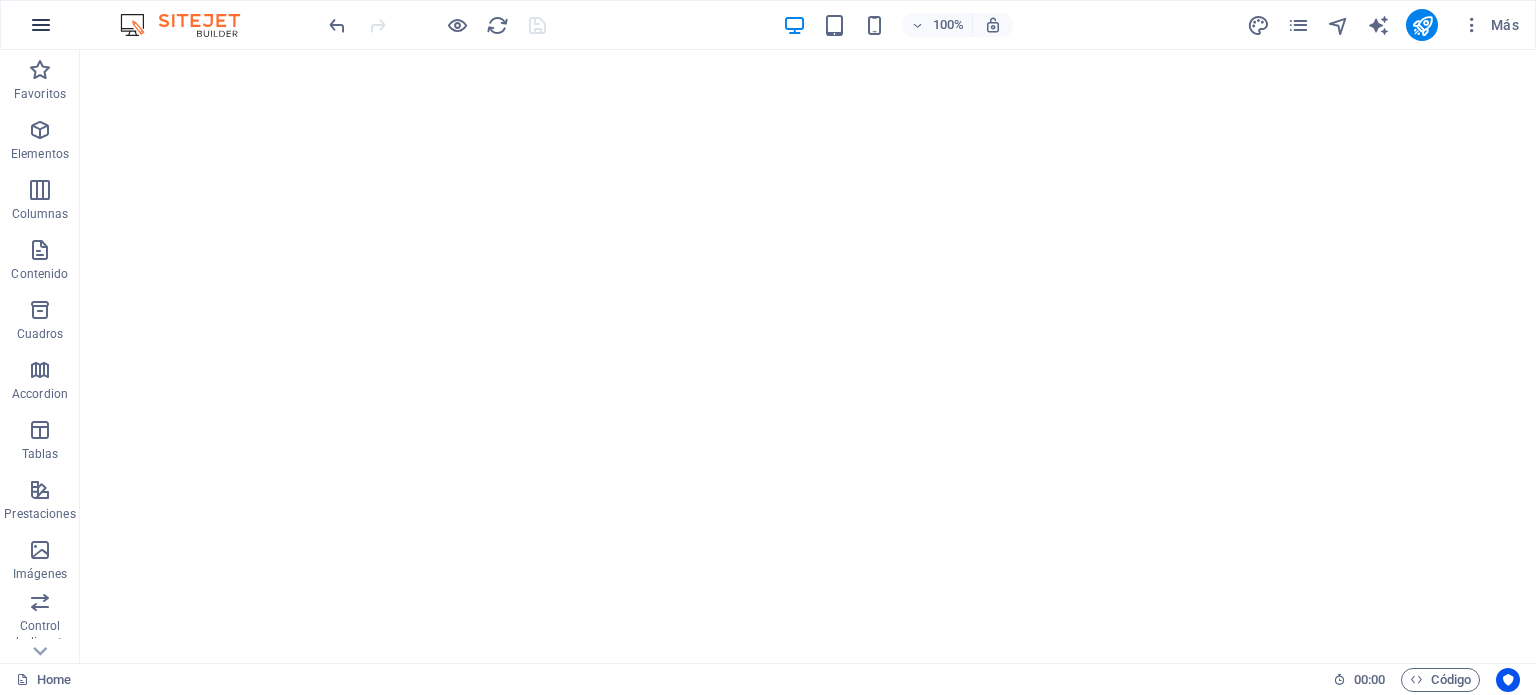click at bounding box center (41, 25) 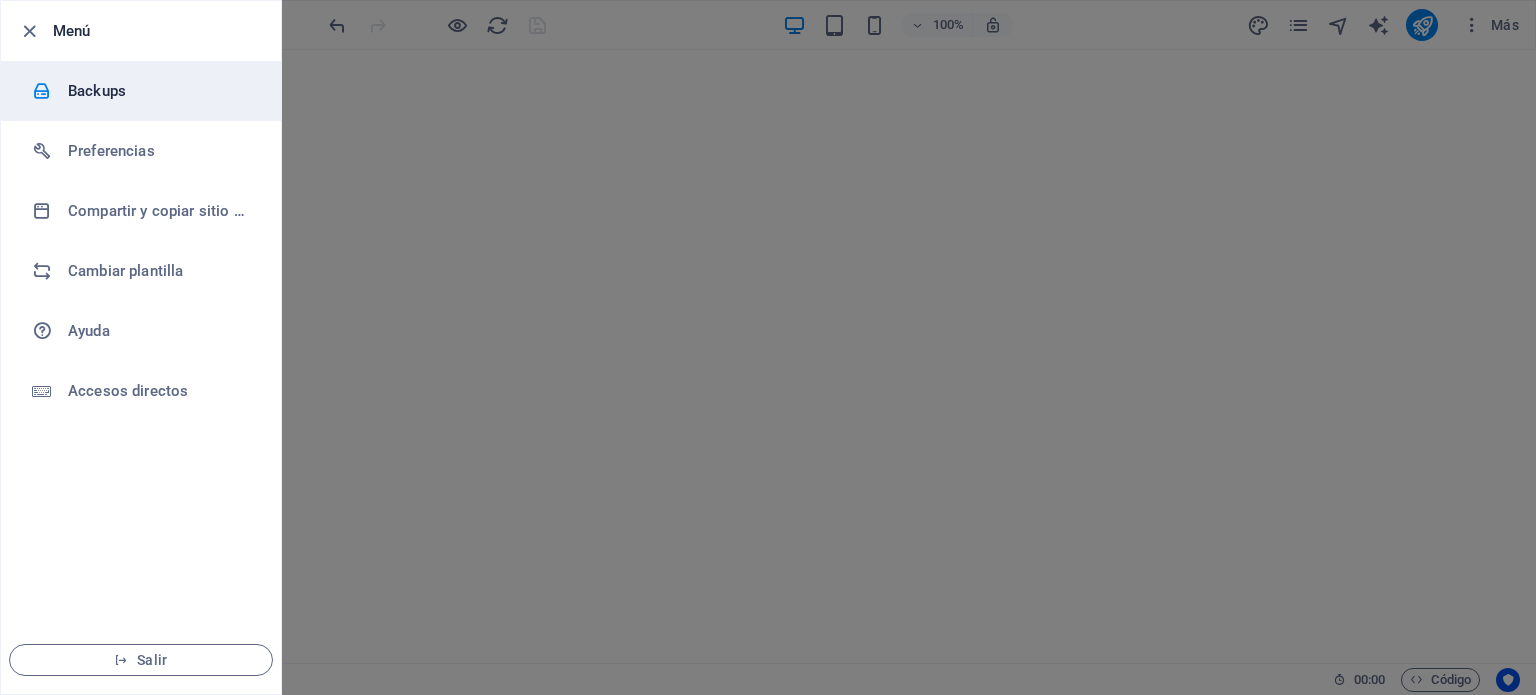 click on "Backups" at bounding box center (160, 91) 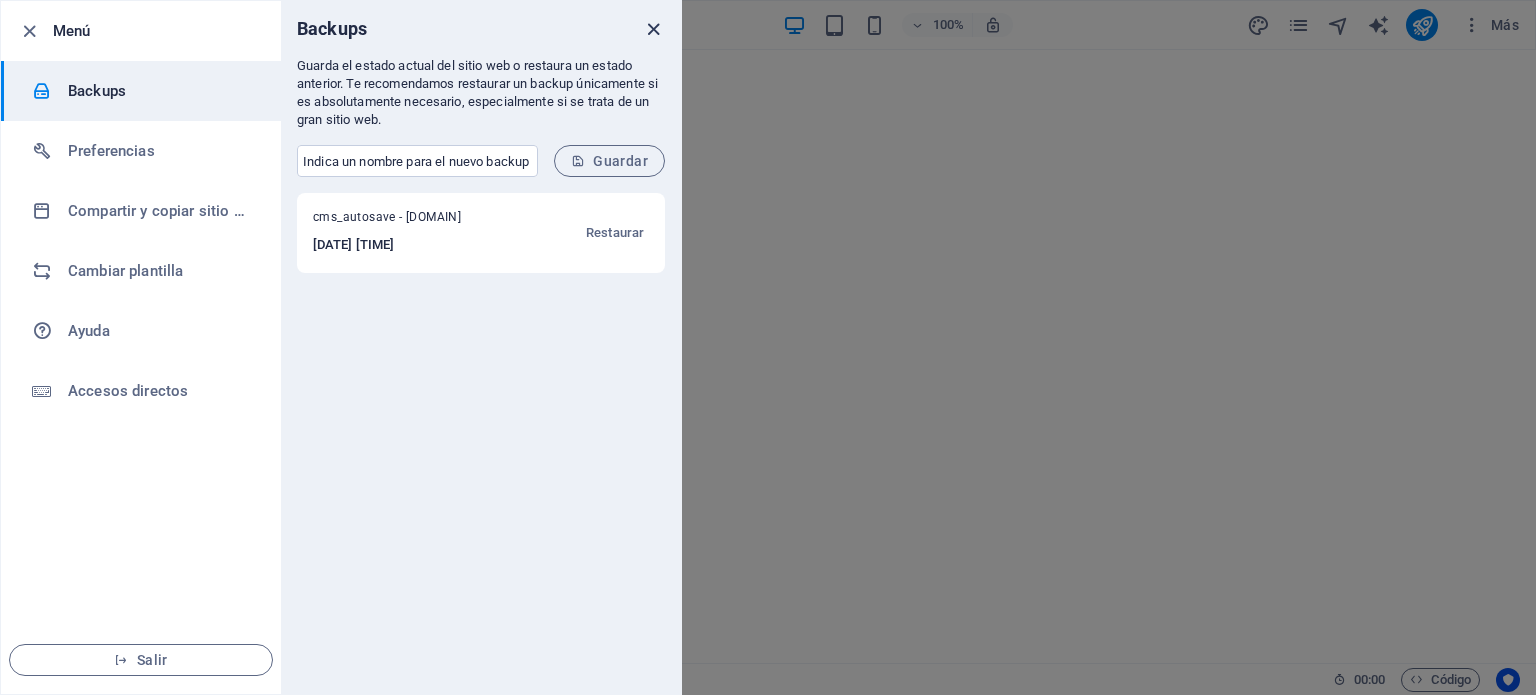 click at bounding box center (653, 29) 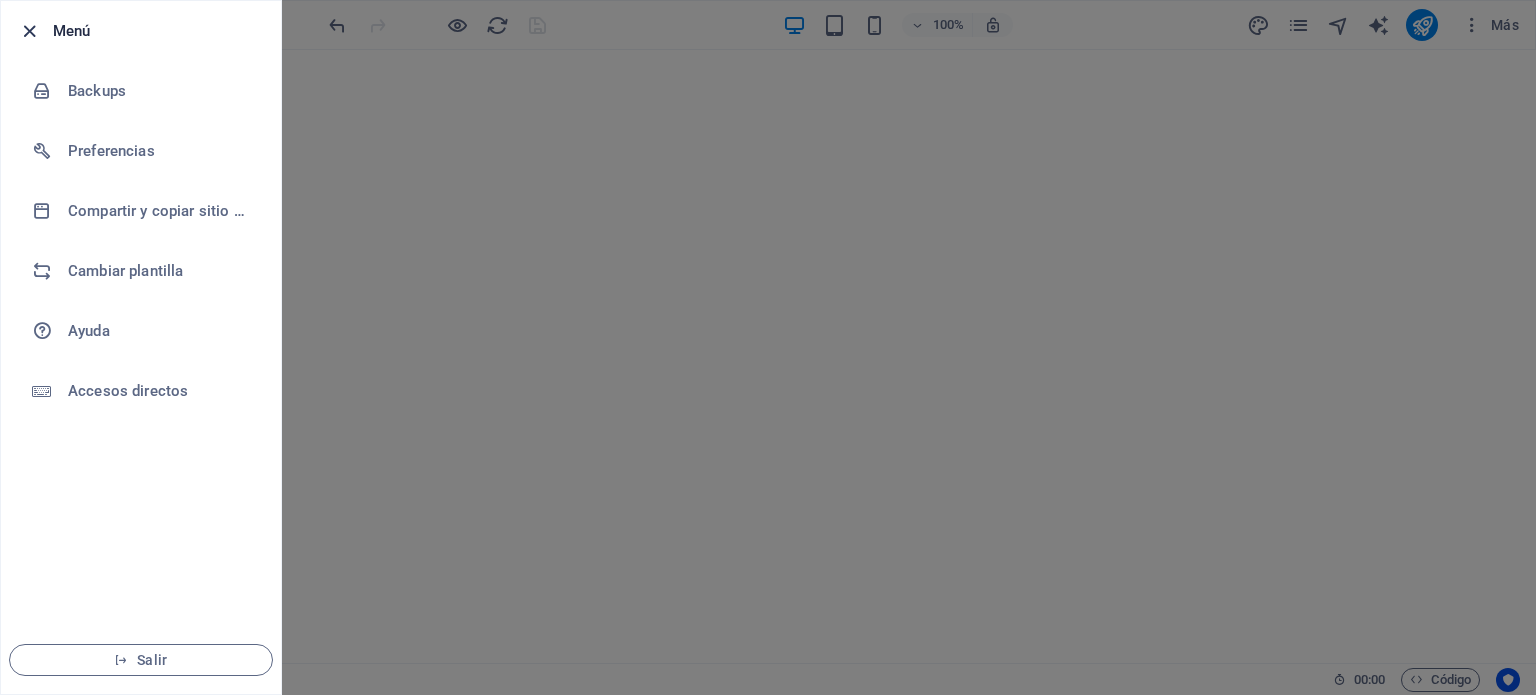 click at bounding box center [29, 31] 